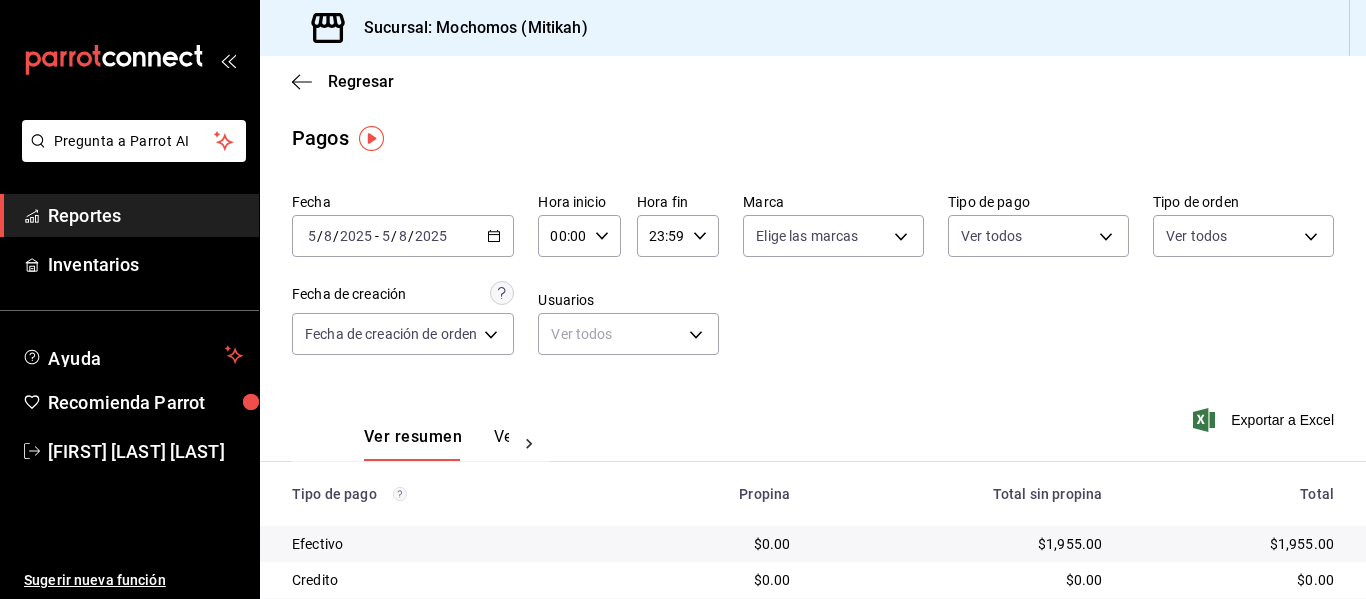 scroll, scrollTop: 0, scrollLeft: 0, axis: both 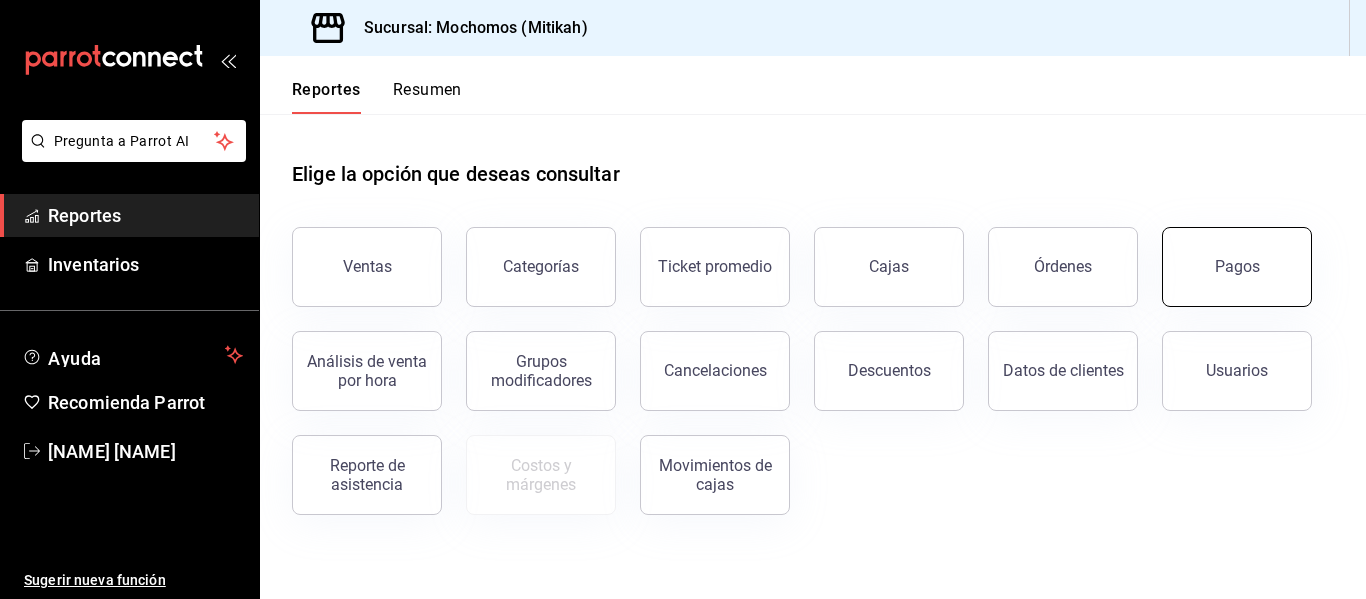 click on "Pagos" at bounding box center [1237, 267] 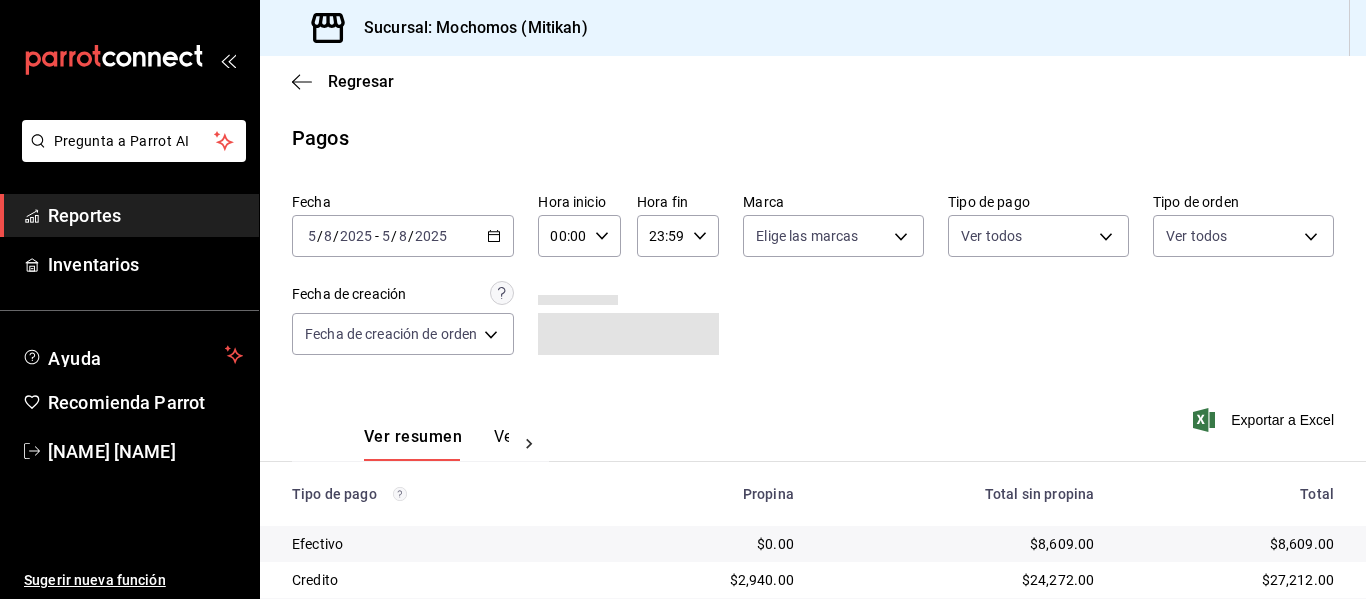click 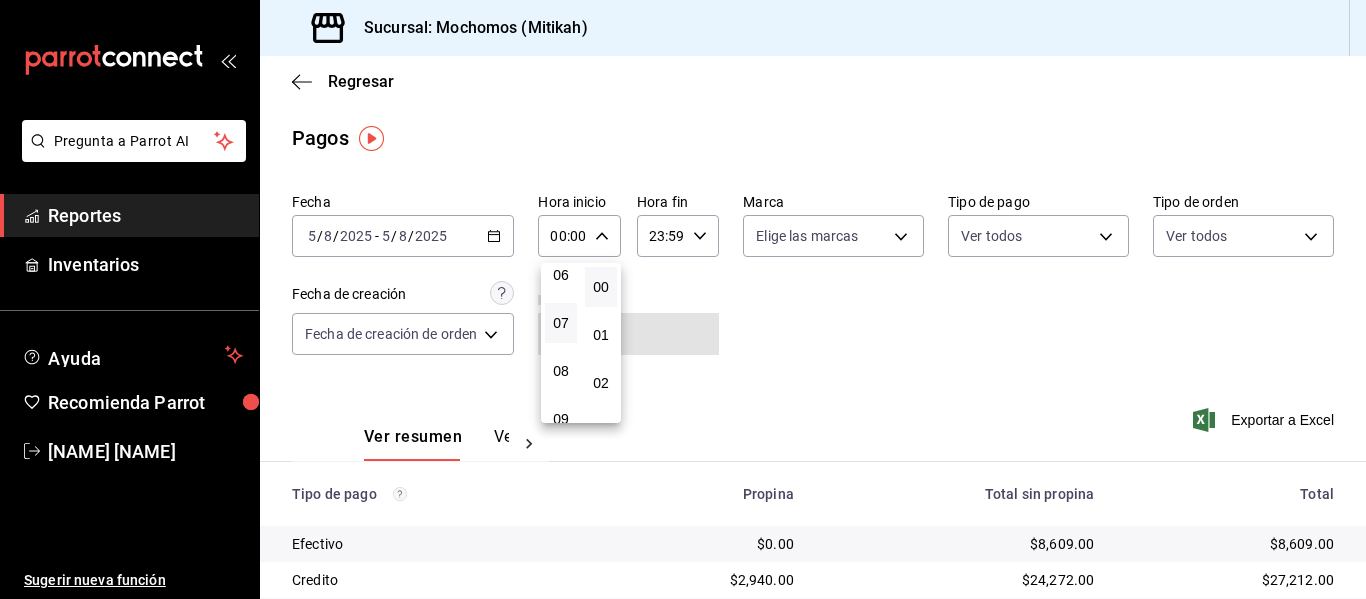 scroll, scrollTop: 200, scrollLeft: 0, axis: vertical 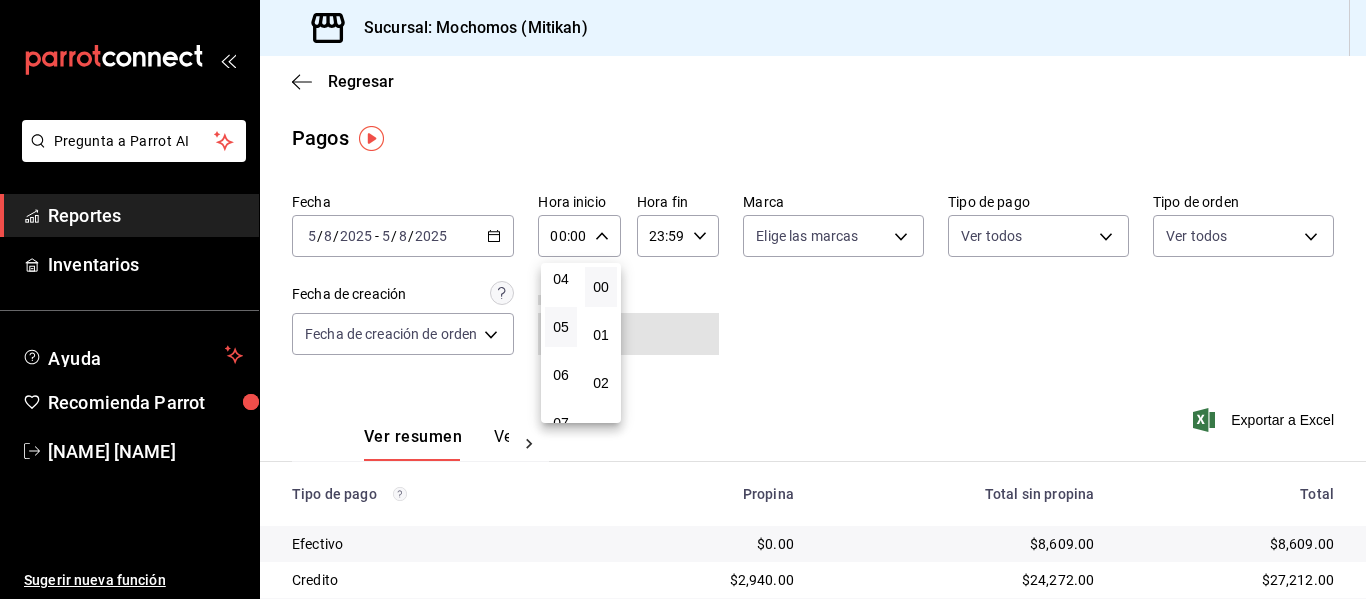 click on "05" at bounding box center [561, 327] 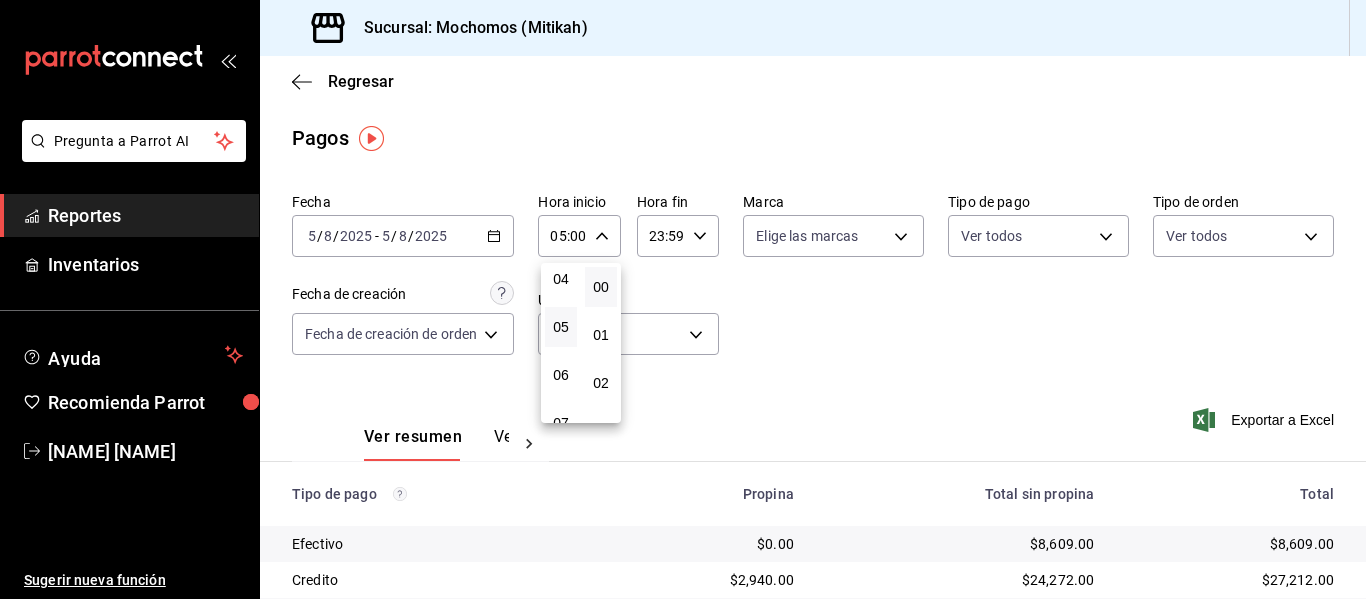 drag, startPoint x: 872, startPoint y: 380, endPoint x: 184, endPoint y: 106, distance: 740.55383 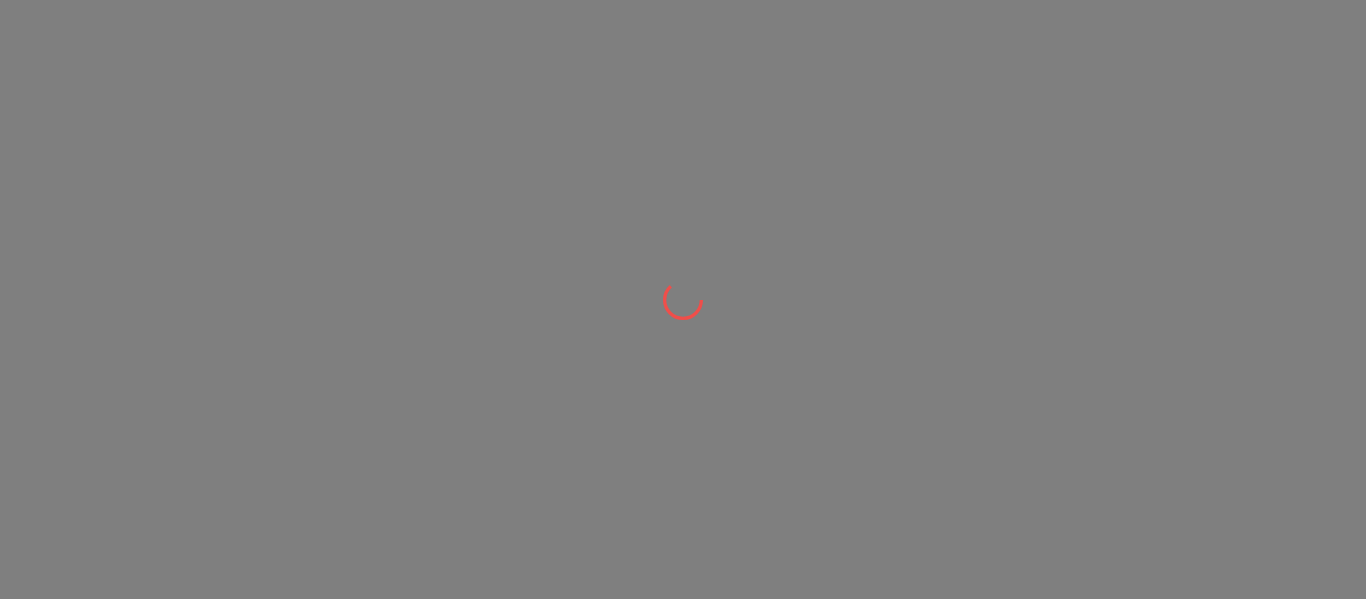 scroll, scrollTop: 0, scrollLeft: 0, axis: both 